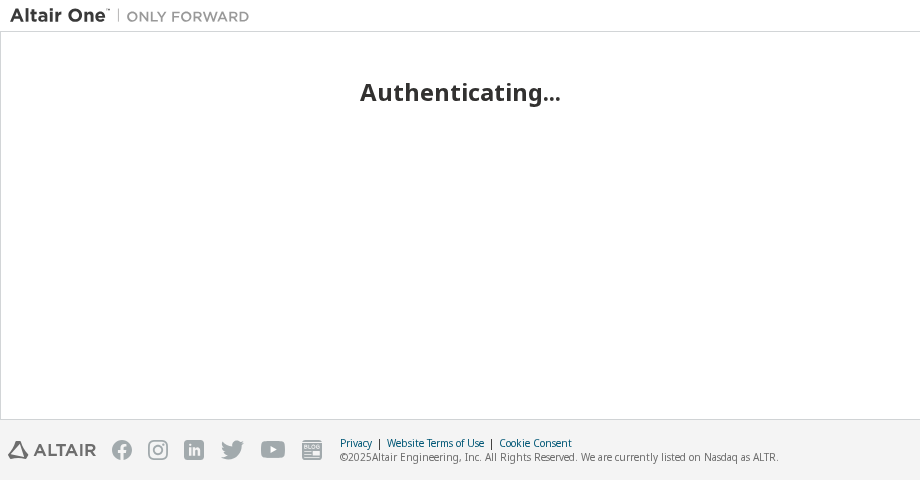 scroll, scrollTop: 0, scrollLeft: 0, axis: both 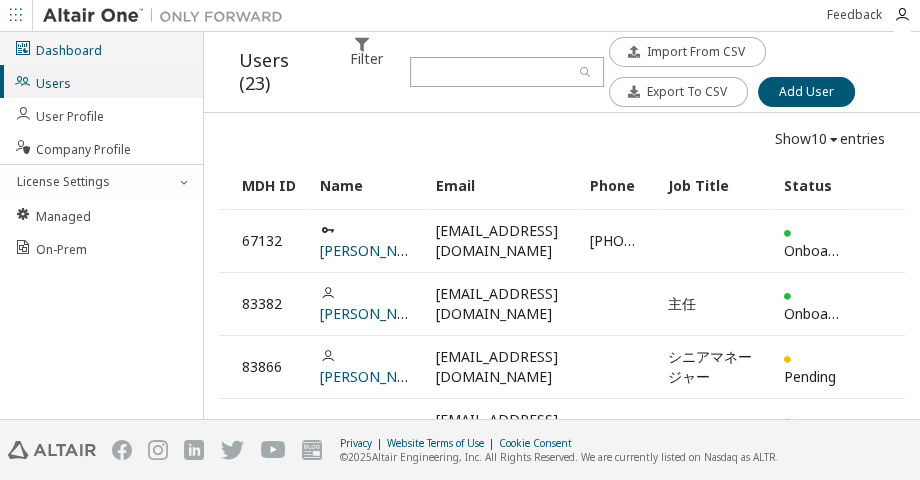 click on "Dashboard" at bounding box center (101, 48) 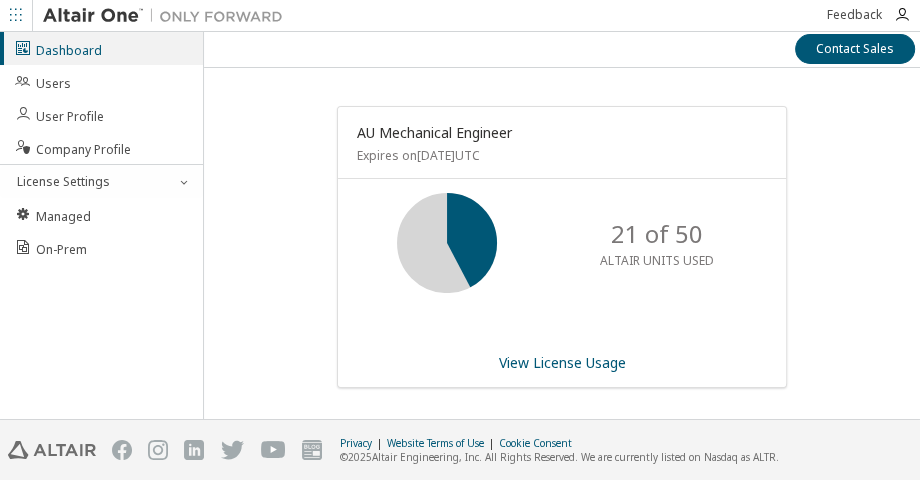 scroll, scrollTop: 0, scrollLeft: 0, axis: both 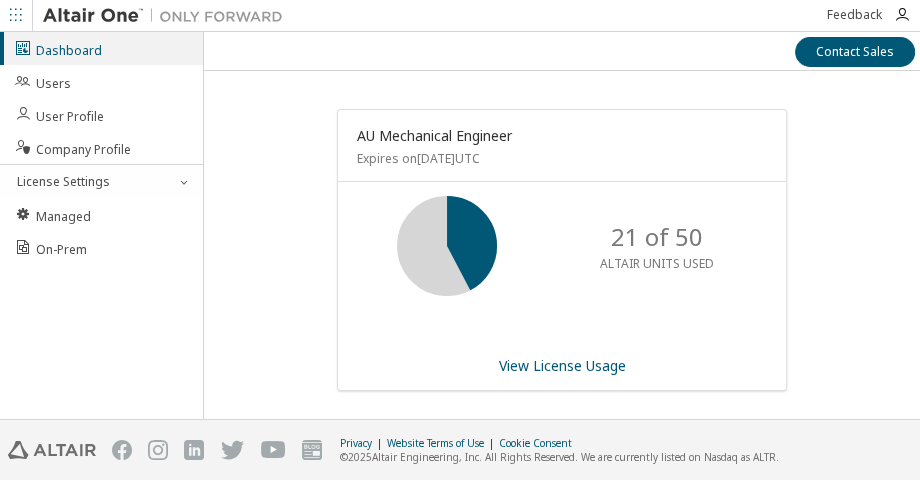 click on "Dashboard Users User Profile Company Profile License Settings Managed On-Prem" at bounding box center (102, 225) 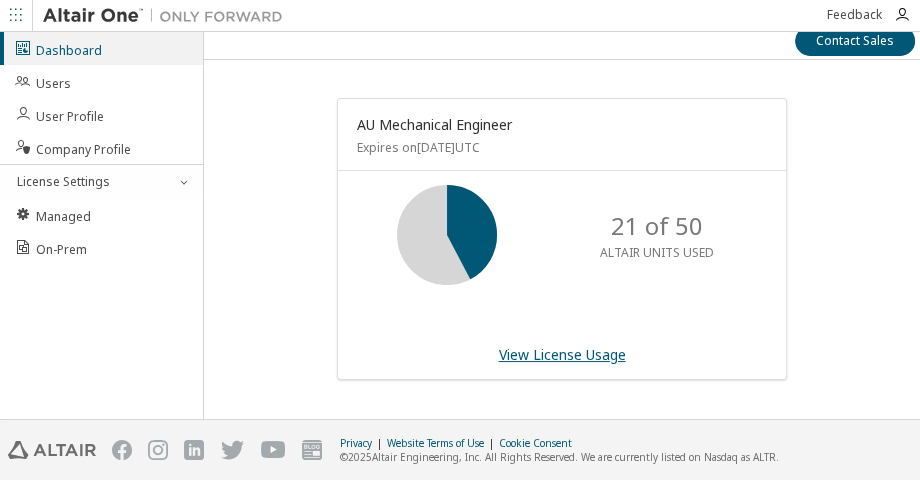 click on "View License Usage" at bounding box center [562, 354] 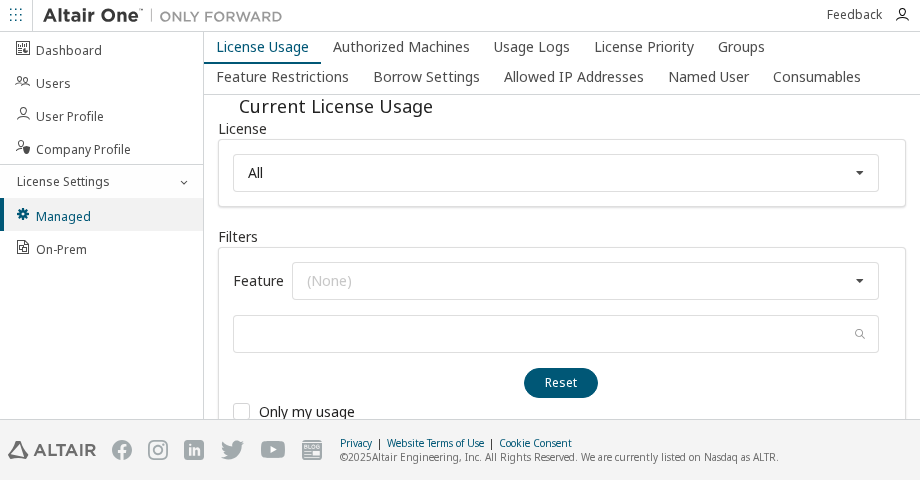 scroll, scrollTop: 0, scrollLeft: 0, axis: both 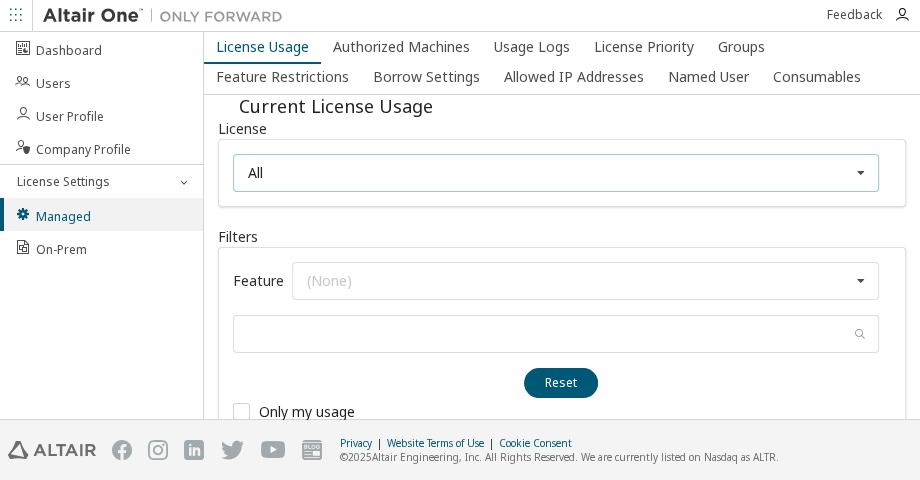 click on "All All 134781 - AU Mechanical Engineer" at bounding box center (556, 173) 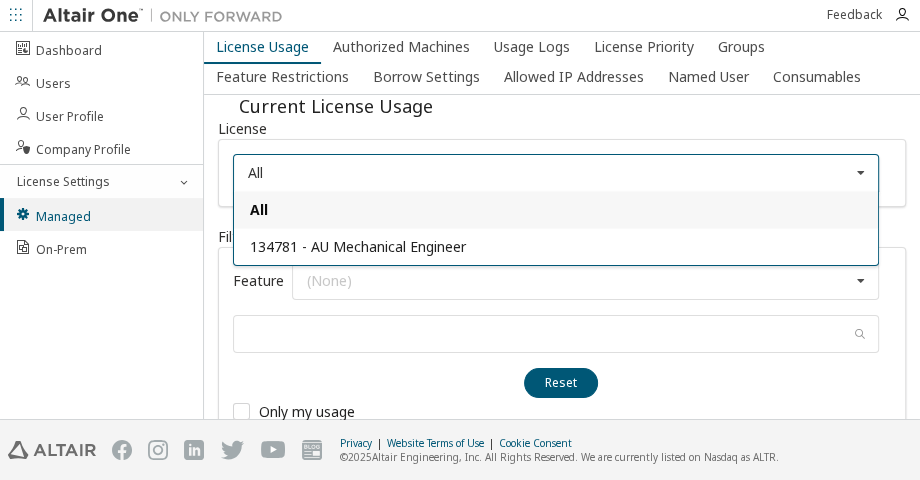click on "All All 134781 - AU Mechanical Engineer" at bounding box center (556, 173) 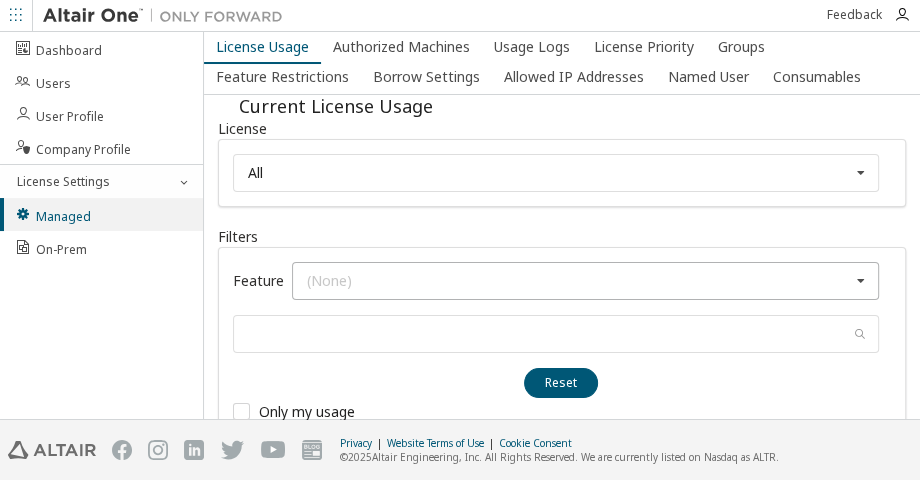 click on "(None) GlobalZoneAP HyperWorks HWAIFPBS HWAMDCPrivateAuthoring HWAMDCPrivateExplorerPlus HWAWPF HWAccessEmbedded HWActivate HWAcufwh HWAcusolve HWAcutrace HWAcuview HWAltairBushingModel HWAltairCopilotHyperWorks HWAltairManufacturingSolver HWAltairMfgSolver HWAltairOneDesktop HWAltairOneEnterpriseUser HWAnalyticsPBS HWAnalyticsUser HWAutomate HWAutomationBatch HWBatchMesher HWBatchUtilities HWBatteryDesigner HWBatteryDesignerRVE HWClick2CastGUI HWClick2CastSolver HWClick2ExtrudeCalibSolver HWClick2ExtrudeProcess HWClick2ExtrudeQuenchingSolver HWClick2FormIncrGUI HWClick2FormOneStep HWClick2MoldGUI HWClick2MoldSolver HWCompose HWComposeExeCreation HWConnectMe HWDataManager HWDesignAIGui HWDistributedLoadMapper HWEComputeManager HWEDataManager HWEDisplayManager HWEProcessManager HWEProcessManagerApp HWEResultsManager HWESAComp HWESimulationManager HWEmbedBasic HWEmbedCodeGen HWEmbedDigitalPower HWEmbedSimulation HWEmbedeDrives HWEngDataSciFieldPredict HWEngDataSciPaiExpert HWEngDataSciPaiShape HWEngDataSciUtils" at bounding box center (585, 281) 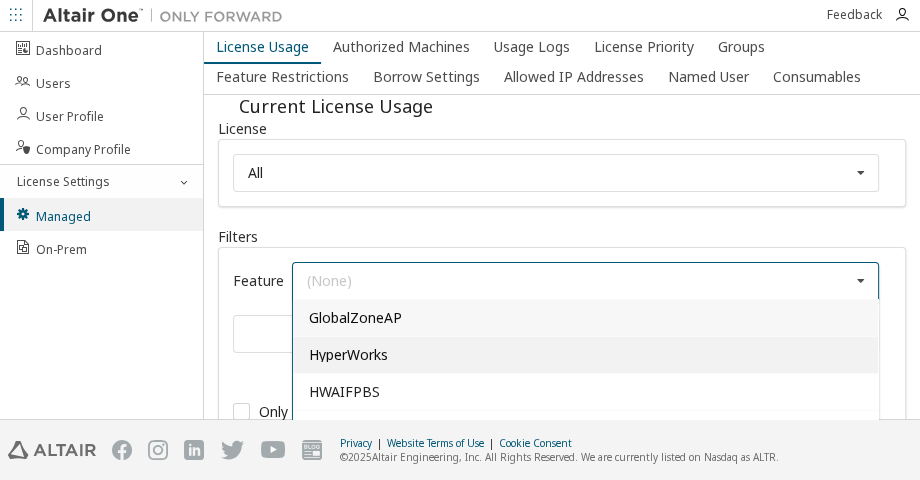click on "HyperWorks" at bounding box center (585, 355) 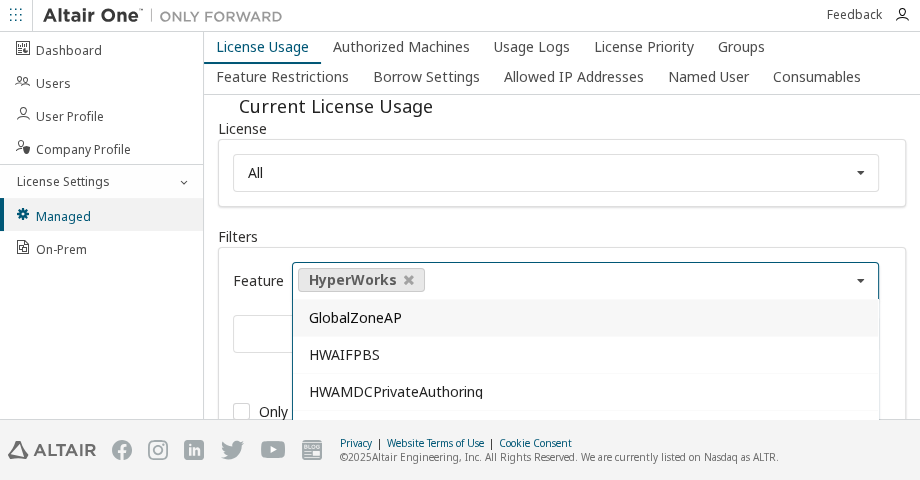 click on "All All 134781 - AU Mechanical Engineer" at bounding box center (562, 173) 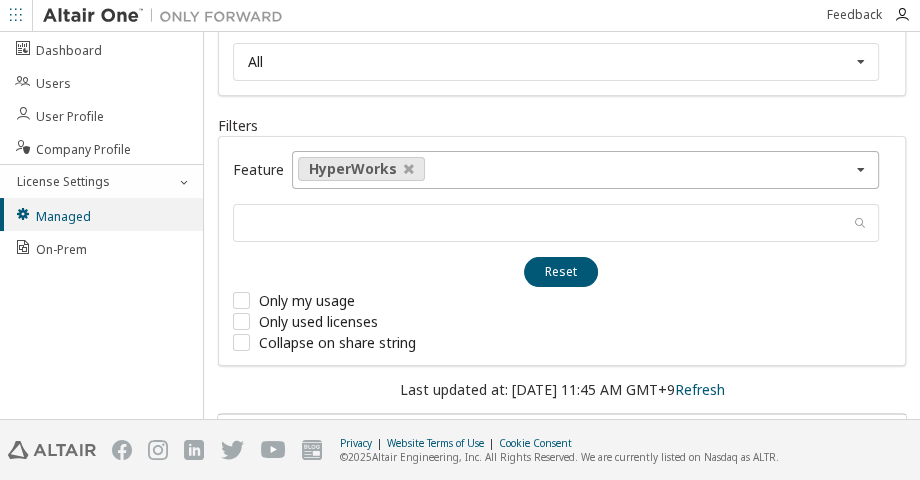 scroll, scrollTop: 148, scrollLeft: 0, axis: vertical 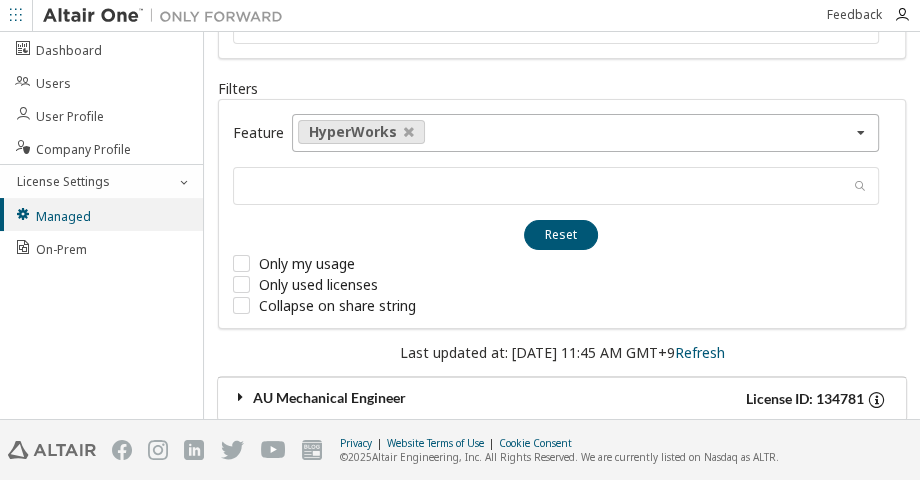 click at bounding box center (241, 397) 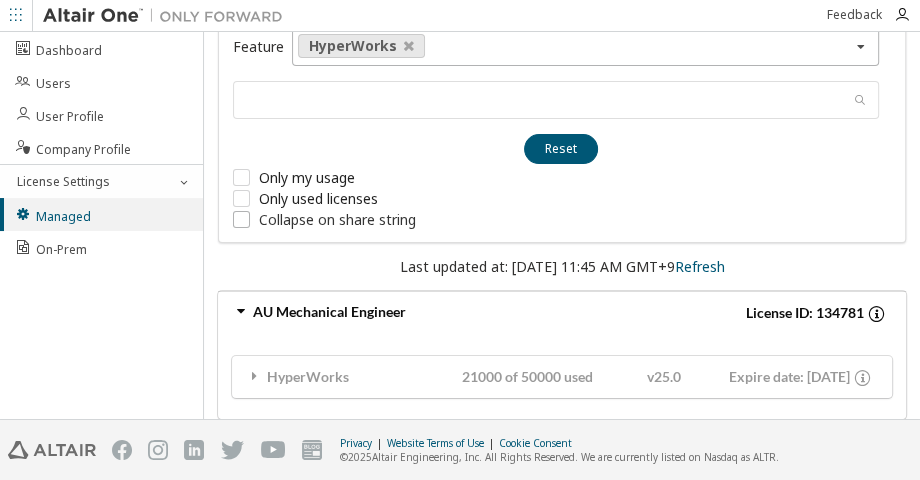 scroll, scrollTop: 251, scrollLeft: 0, axis: vertical 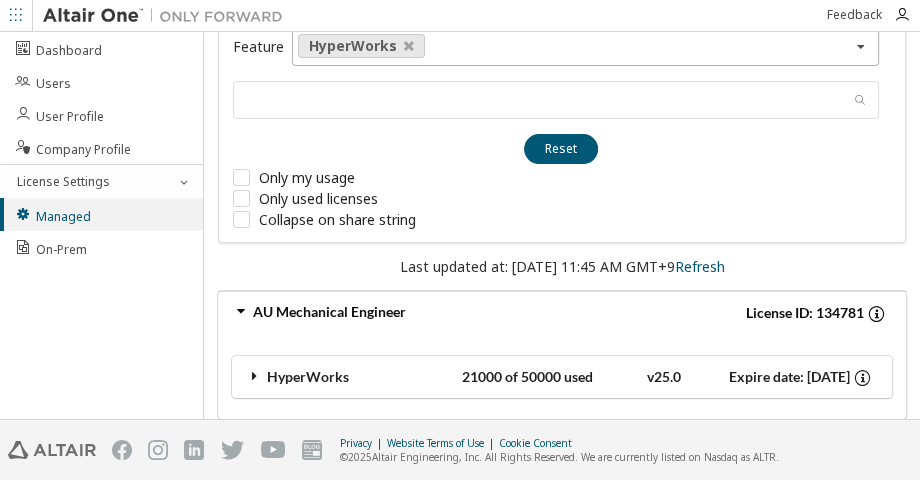 click at bounding box center (255, 376) 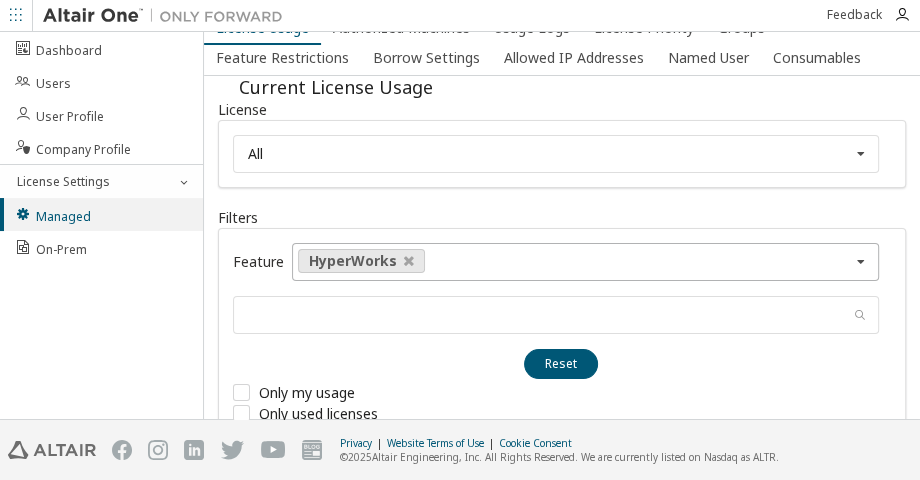 scroll, scrollTop: 0, scrollLeft: 0, axis: both 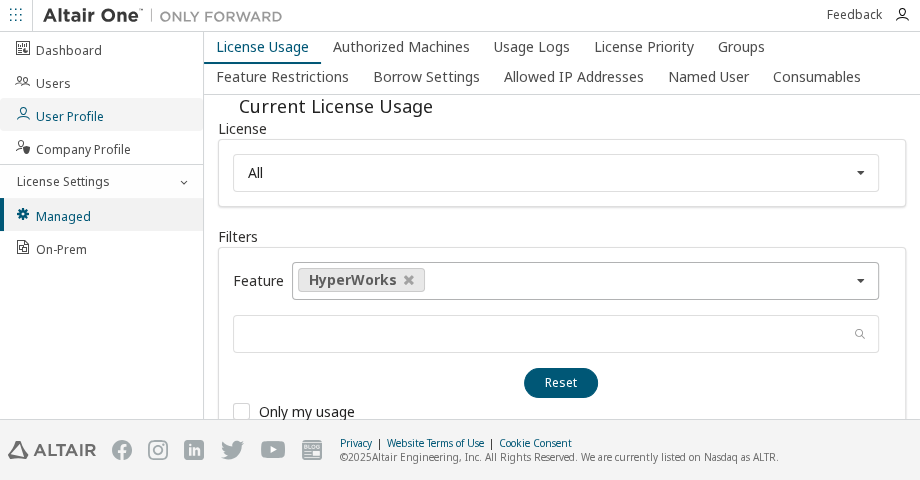 click on "User Profile" at bounding box center [59, 114] 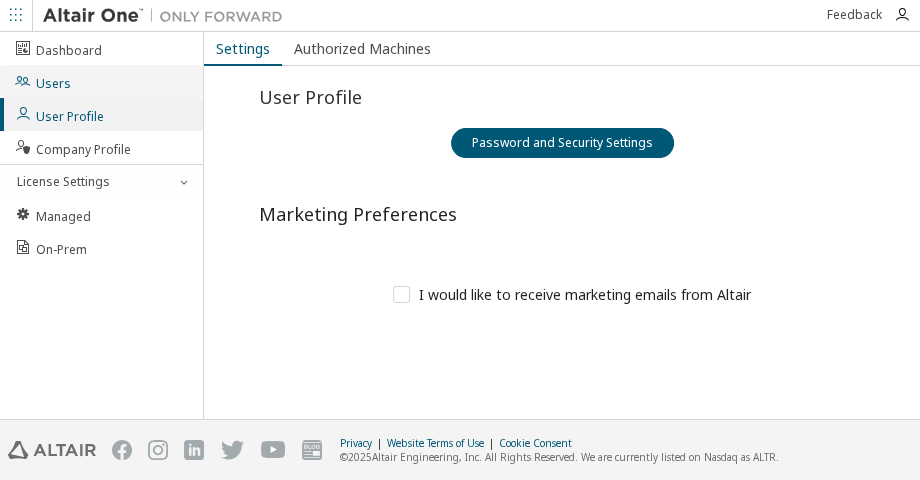 click on "Users" at bounding box center (101, 81) 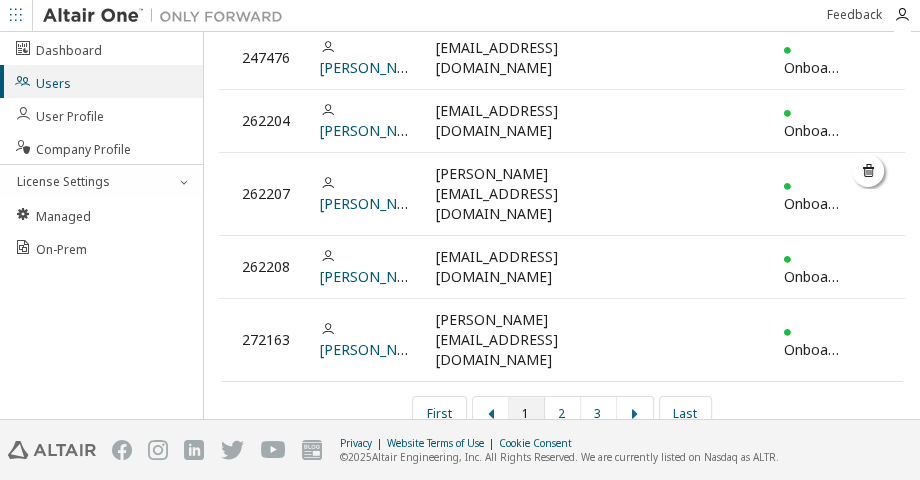 scroll, scrollTop: 501, scrollLeft: 0, axis: vertical 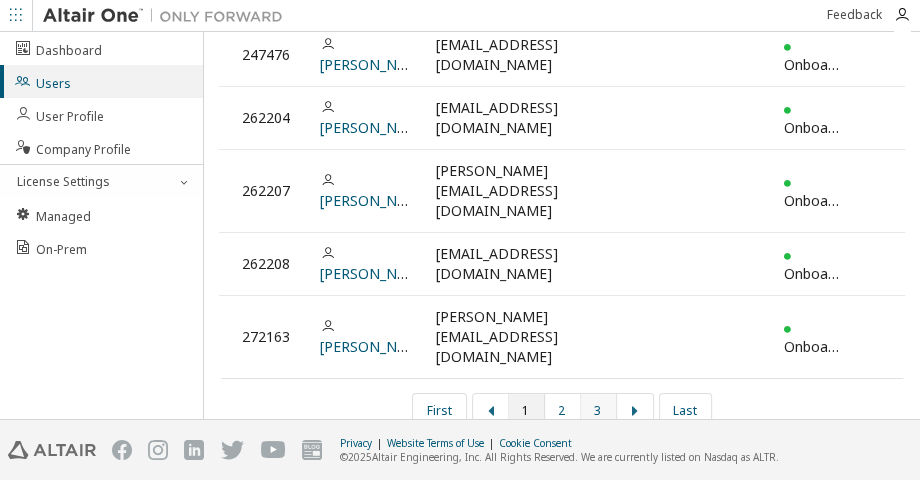 click on "3" at bounding box center [599, 410] 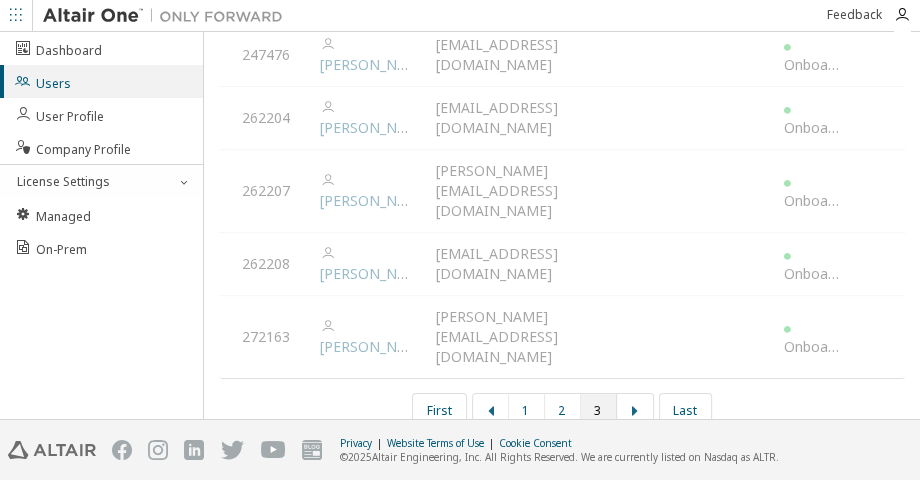 scroll, scrollTop: 62, scrollLeft: 0, axis: vertical 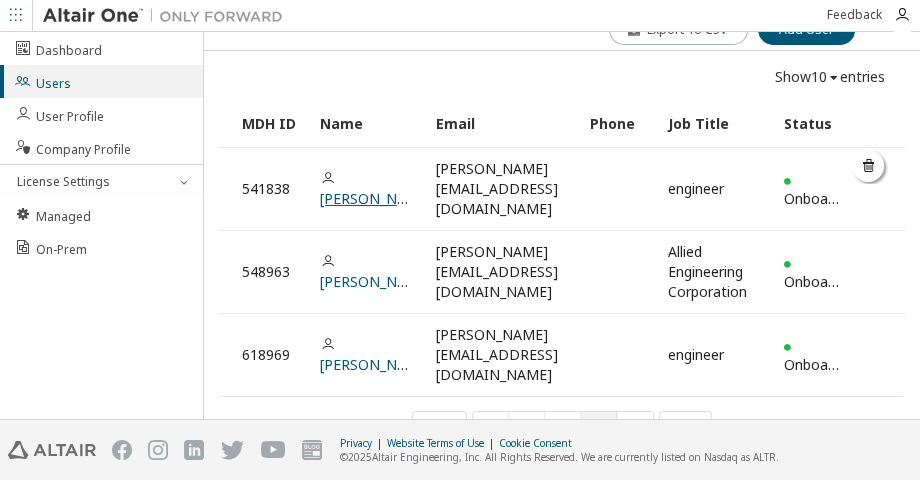 click on "Sangchul Lee" at bounding box center [376, 198] 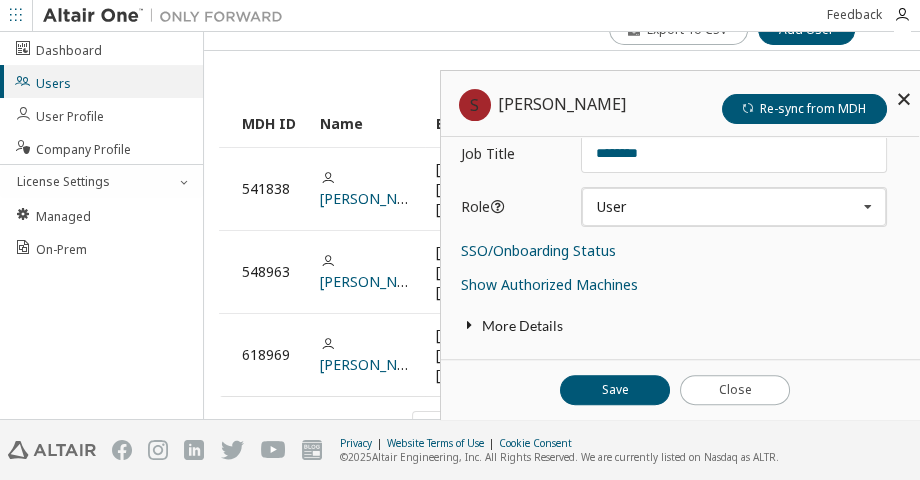 scroll, scrollTop: 303, scrollLeft: 0, axis: vertical 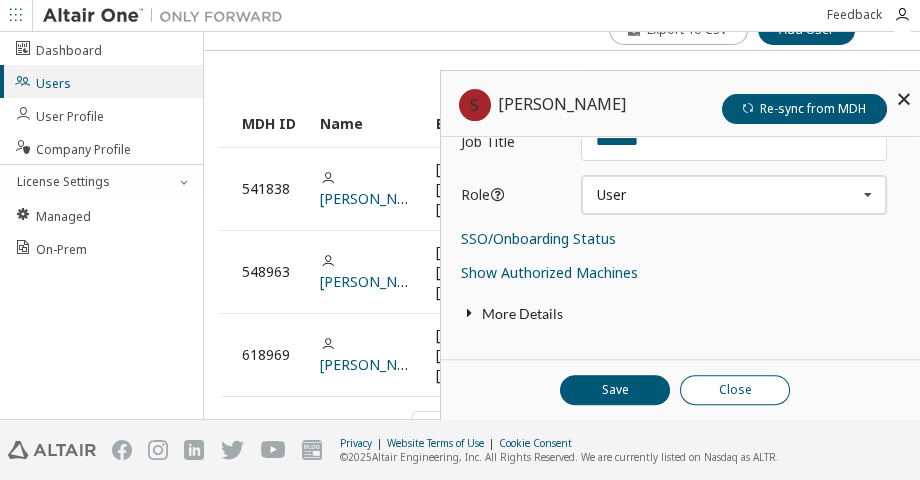 click on "Close" at bounding box center [735, 390] 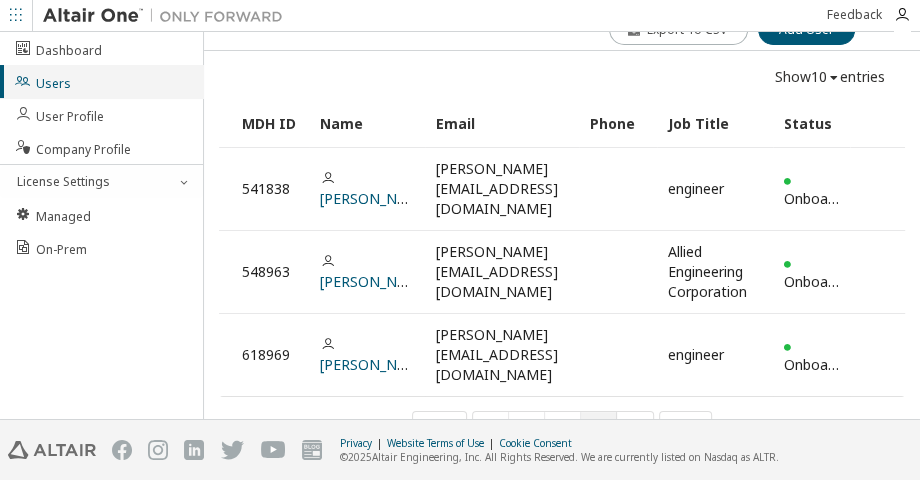 click on "Users" at bounding box center (42, 81) 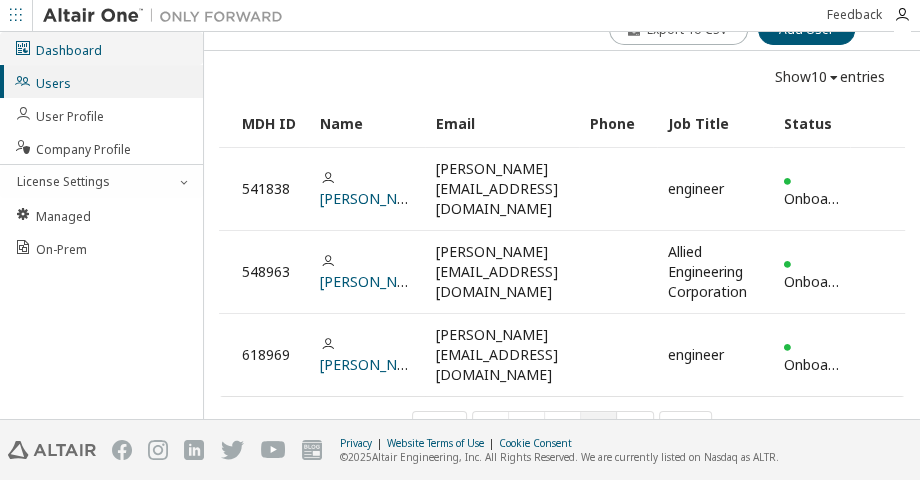 click on "Dashboard" at bounding box center (58, 48) 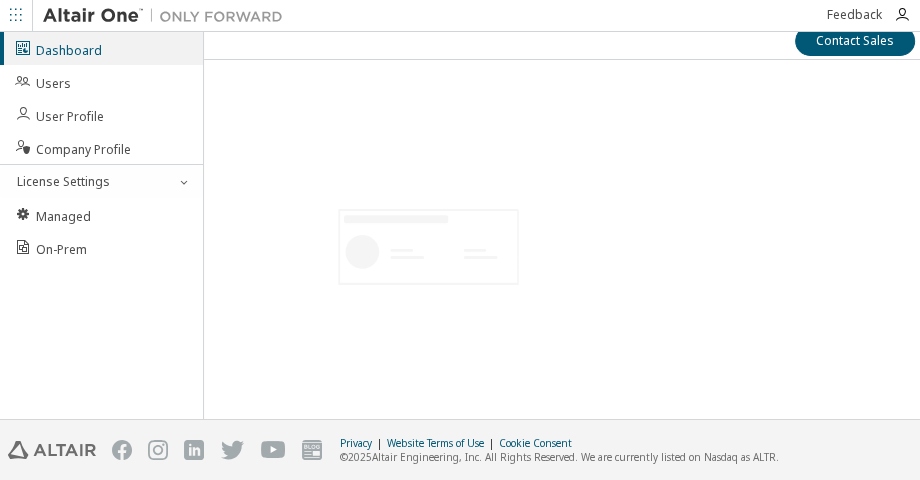 scroll, scrollTop: 11, scrollLeft: 0, axis: vertical 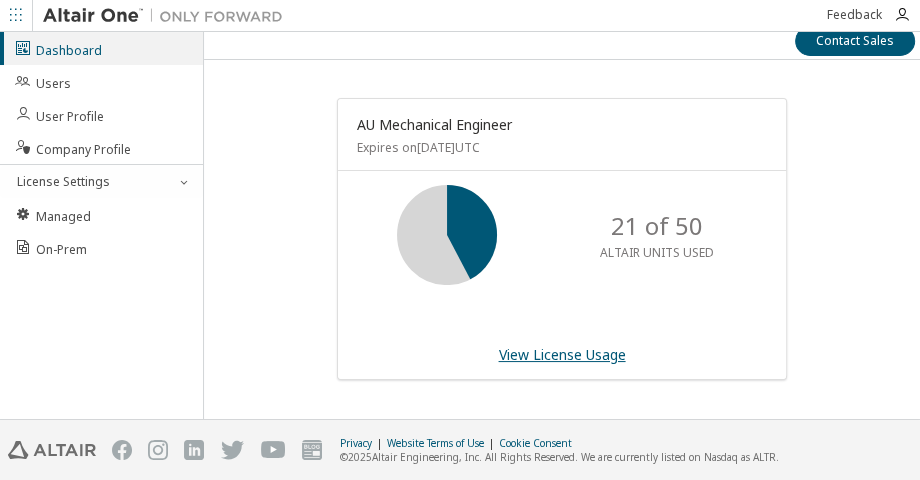 click on "View License Usage" at bounding box center (562, 354) 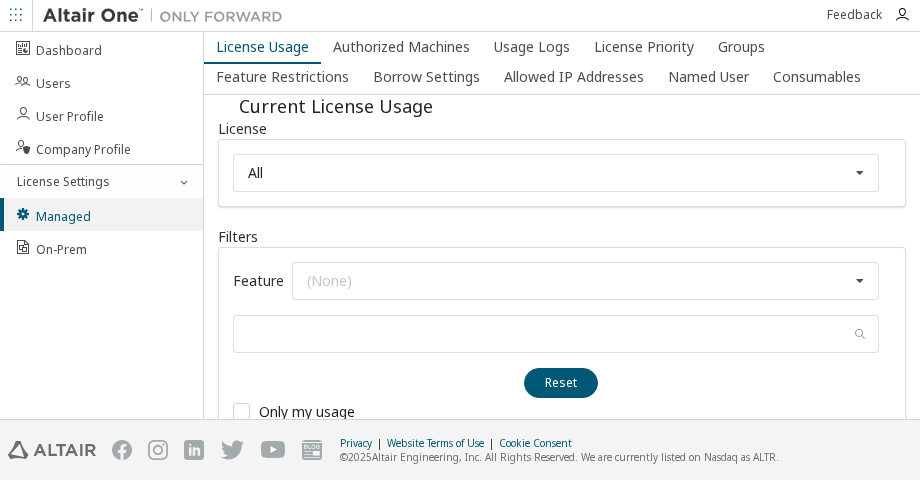 scroll, scrollTop: 0, scrollLeft: 0, axis: both 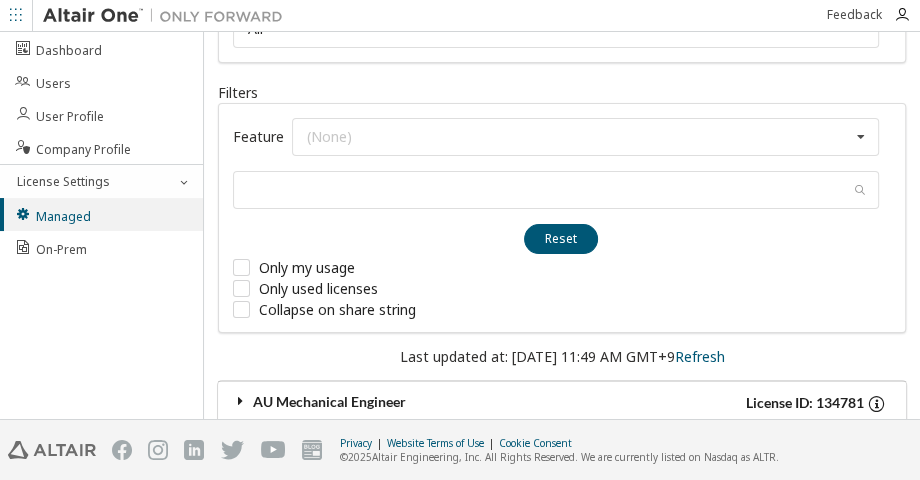 click at bounding box center [241, 401] 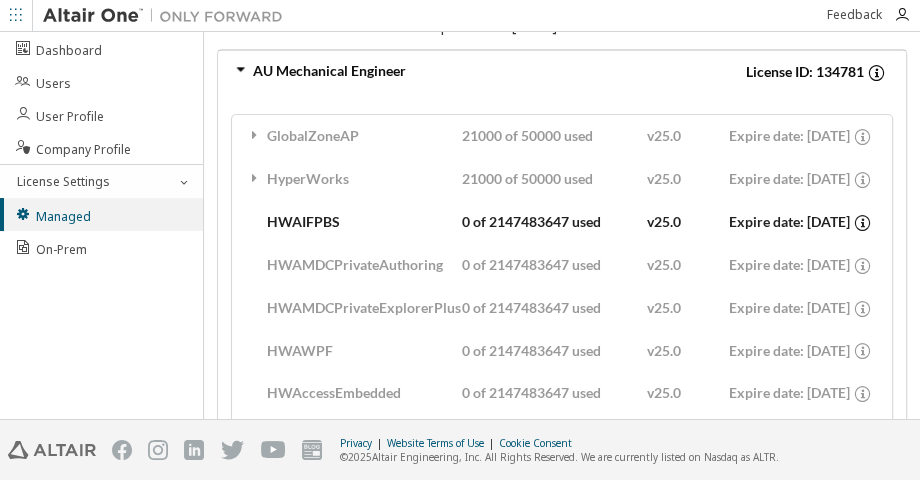 scroll, scrollTop: 484, scrollLeft: 0, axis: vertical 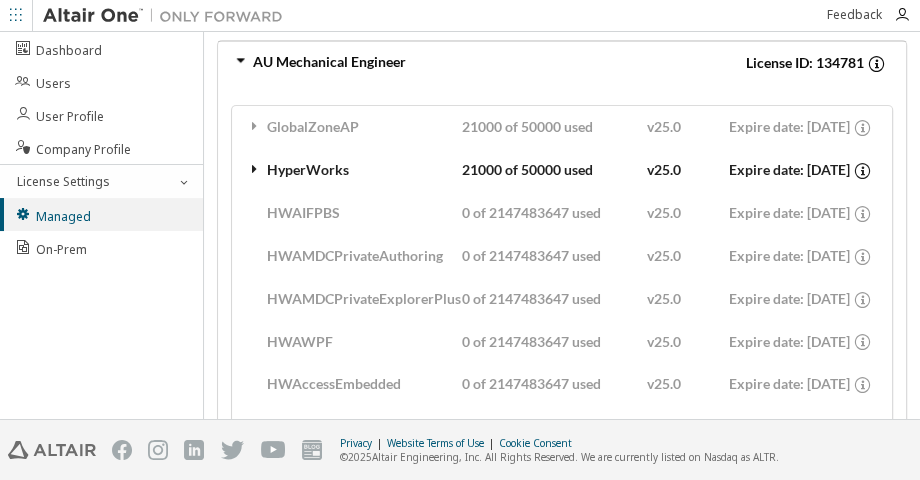 click at bounding box center [255, 169] 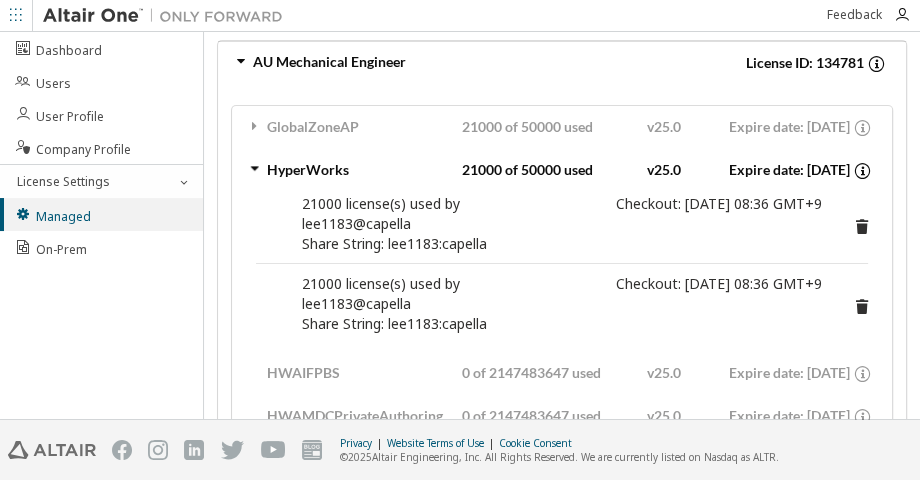 scroll, scrollTop: 0, scrollLeft: 0, axis: both 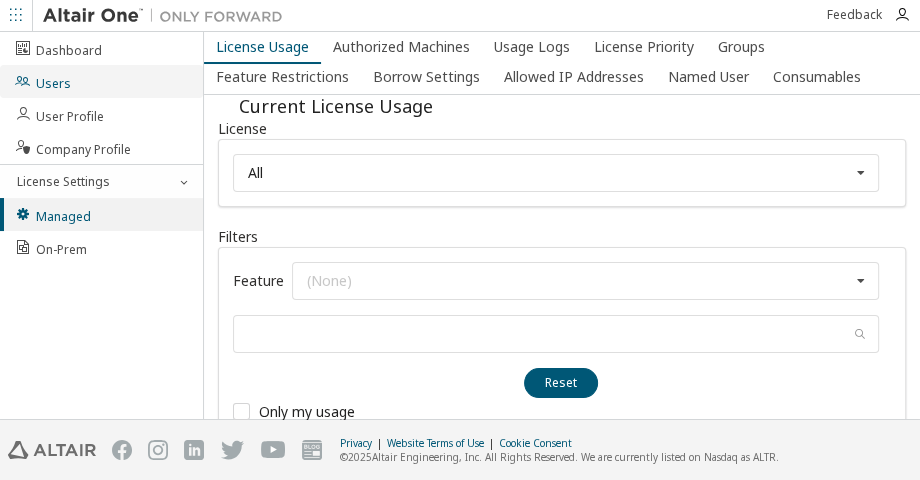 click on "Users" at bounding box center (101, 81) 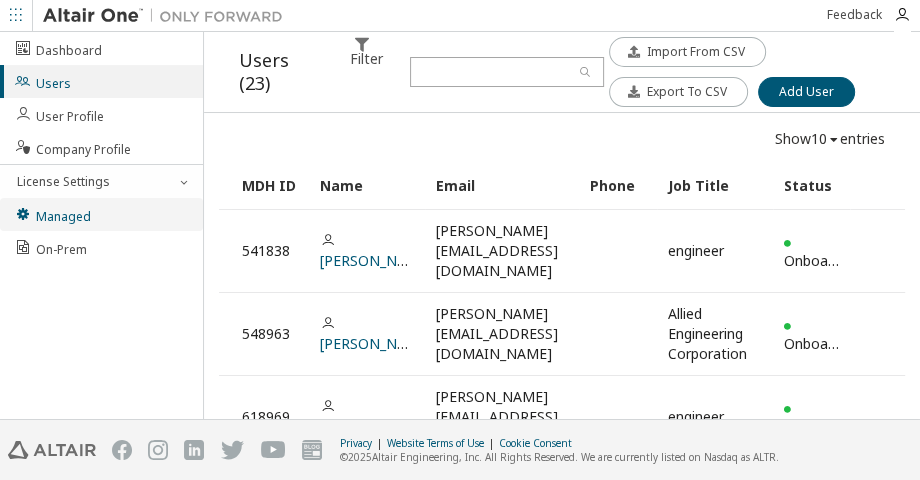 click on "Managed" at bounding box center [101, 214] 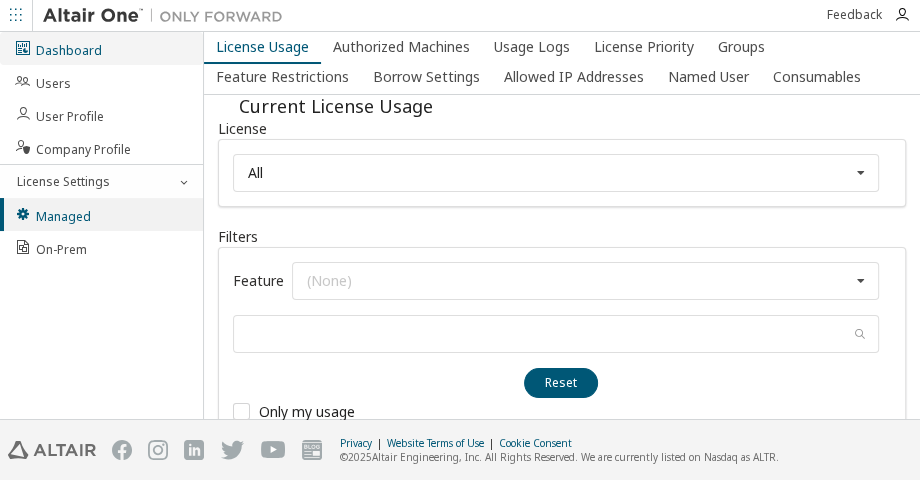 click on "Dashboard" at bounding box center [58, 48] 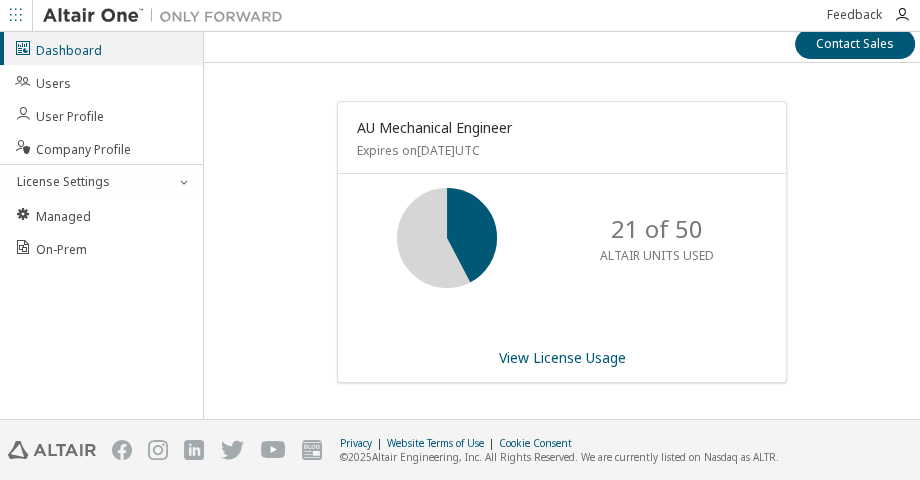 scroll, scrollTop: 11, scrollLeft: 0, axis: vertical 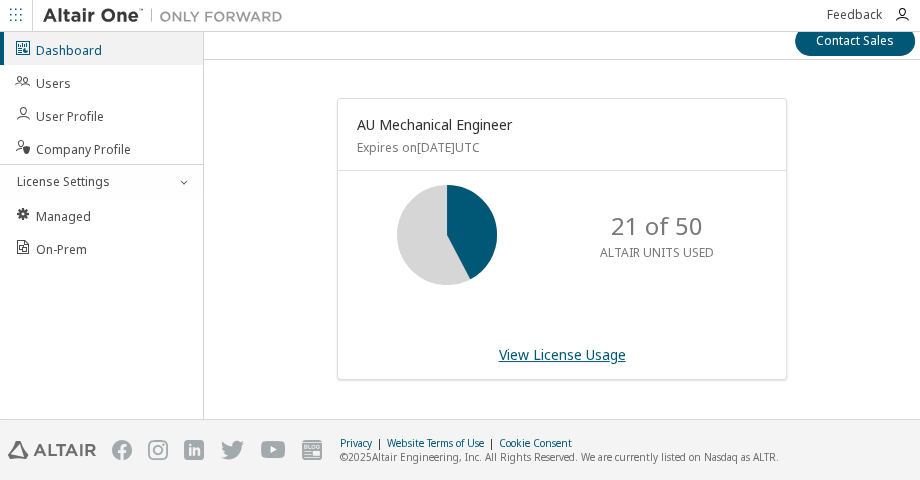 click on "View License Usage" at bounding box center [562, 354] 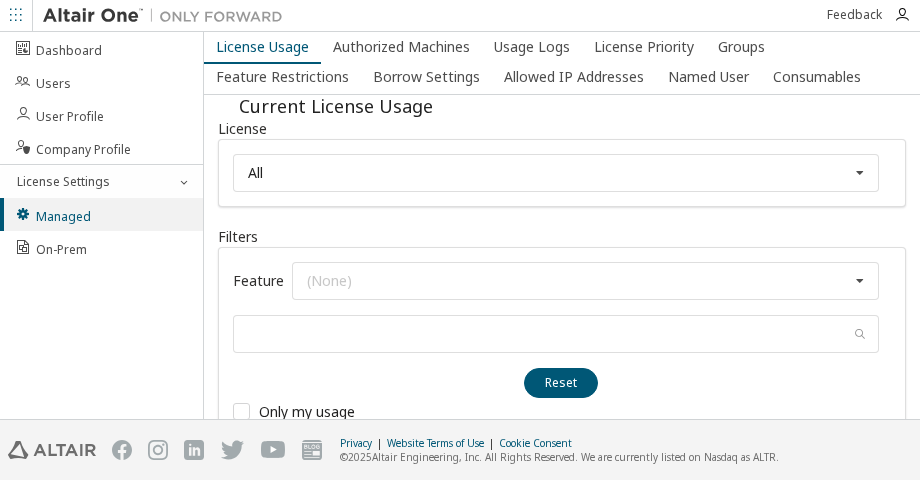 scroll, scrollTop: 0, scrollLeft: 0, axis: both 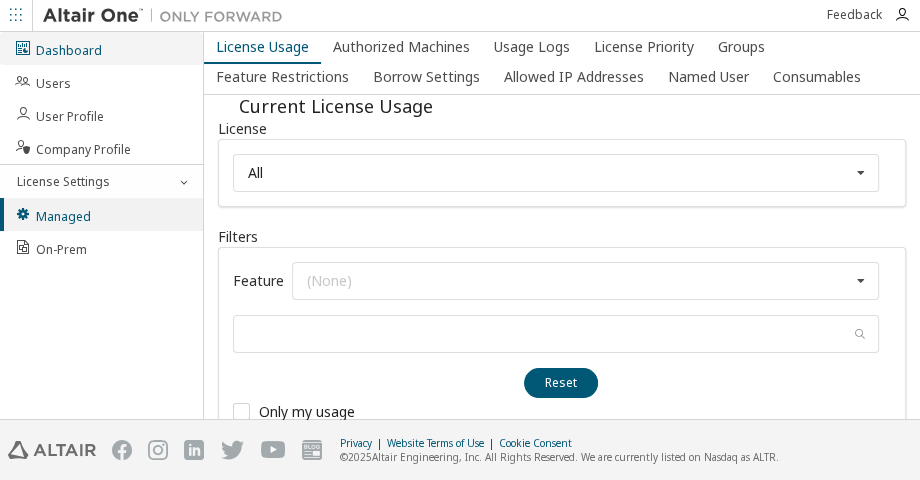 click on "Dashboard" at bounding box center [58, 48] 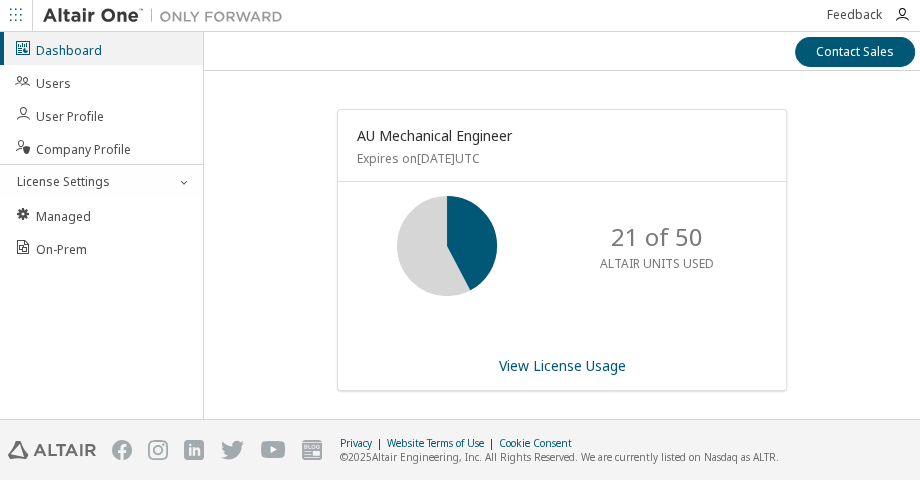 scroll, scrollTop: 11, scrollLeft: 0, axis: vertical 